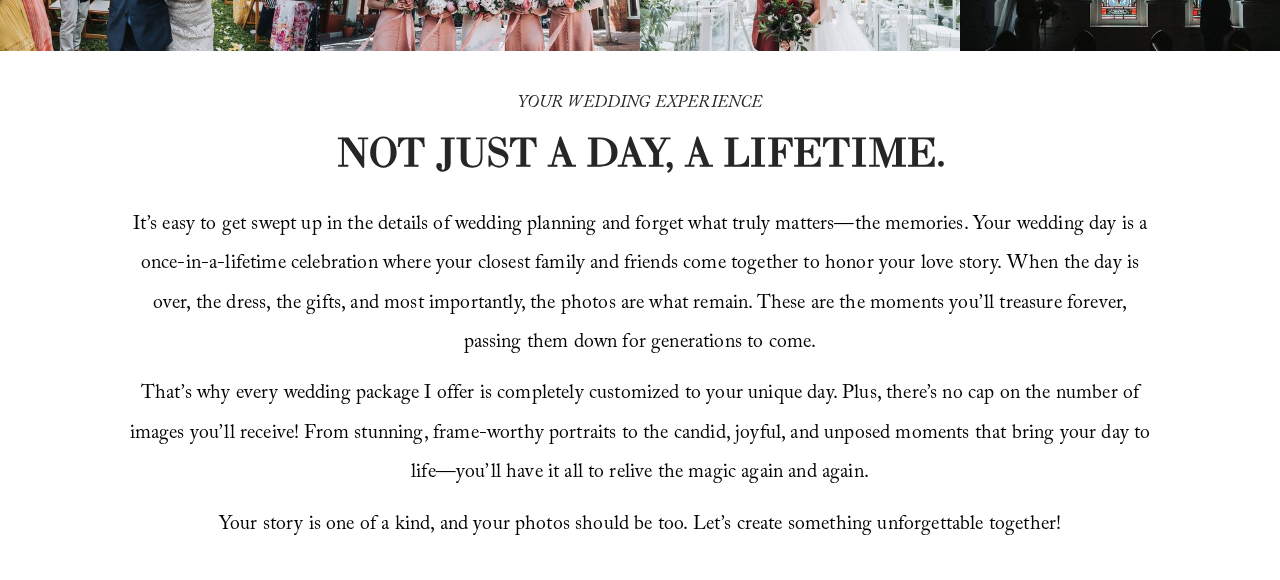 scroll, scrollTop: 525, scrollLeft: 0, axis: vertical 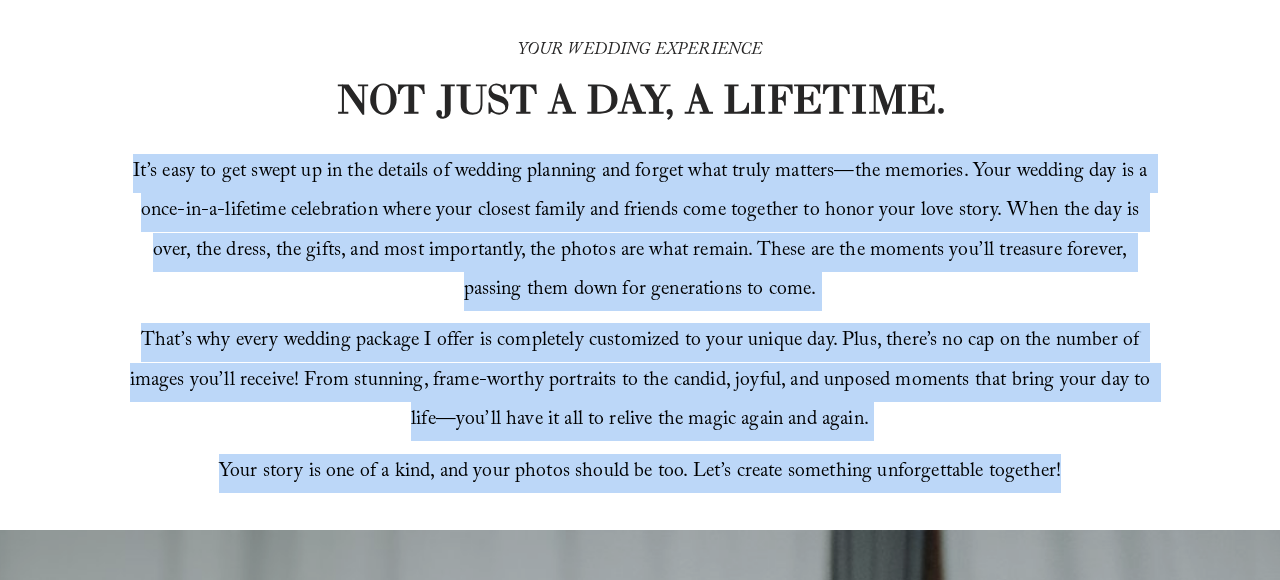 drag, startPoint x: 136, startPoint y: 174, endPoint x: 1106, endPoint y: 462, distance: 1011.85175 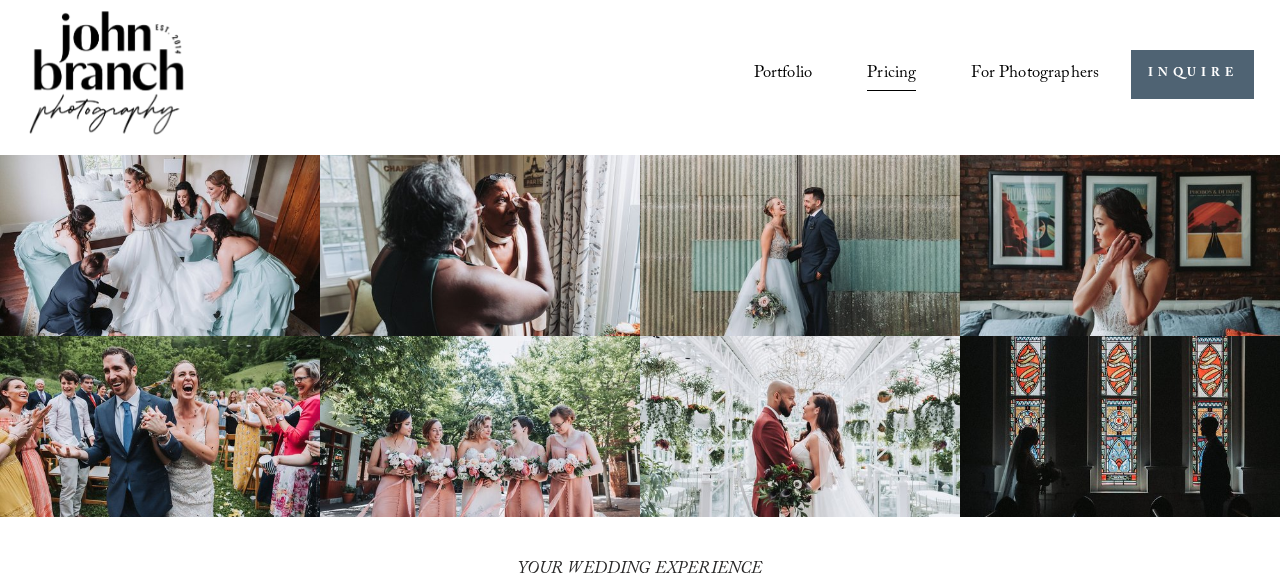scroll, scrollTop: 0, scrollLeft: 0, axis: both 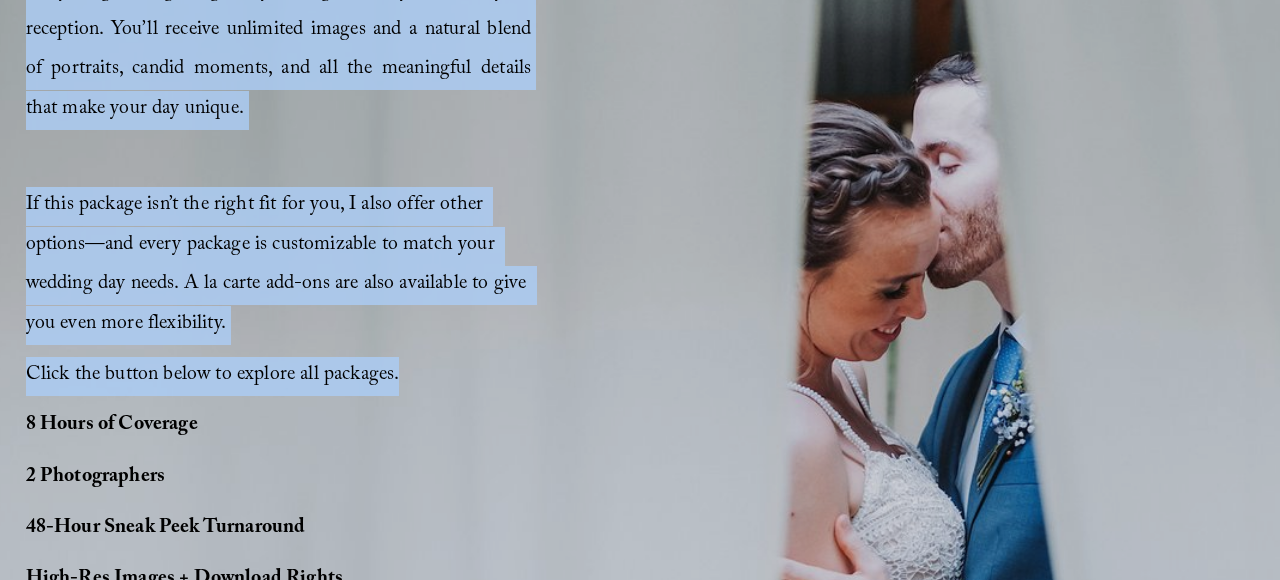drag, startPoint x: 28, startPoint y: 90, endPoint x: 404, endPoint y: 377, distance: 473.0169 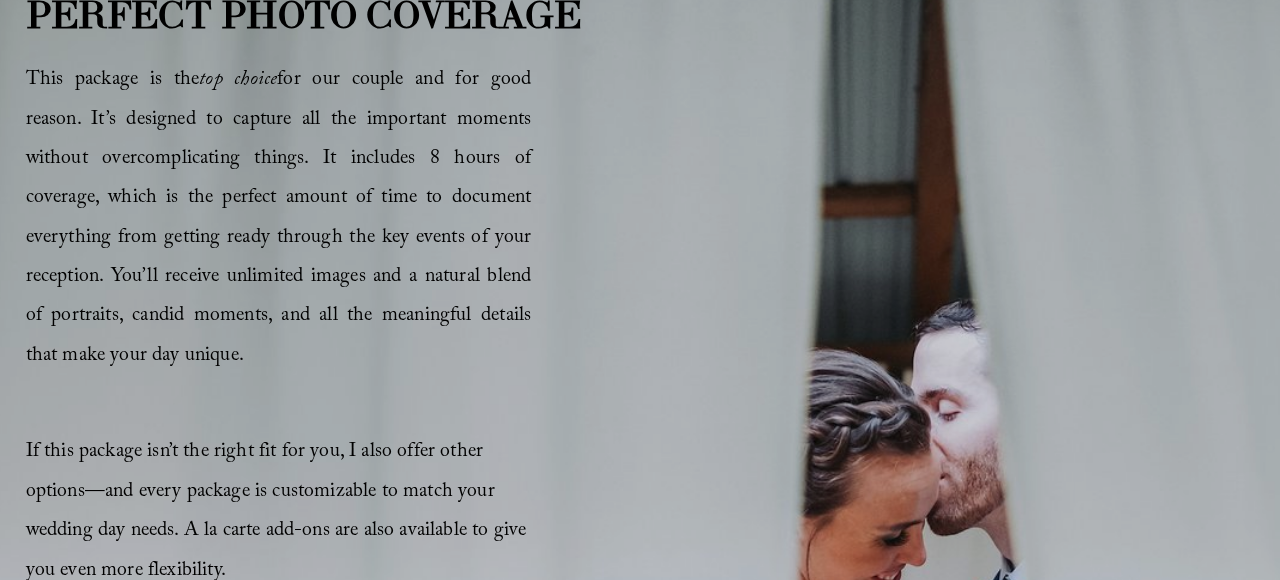 scroll, scrollTop: 1080, scrollLeft: 0, axis: vertical 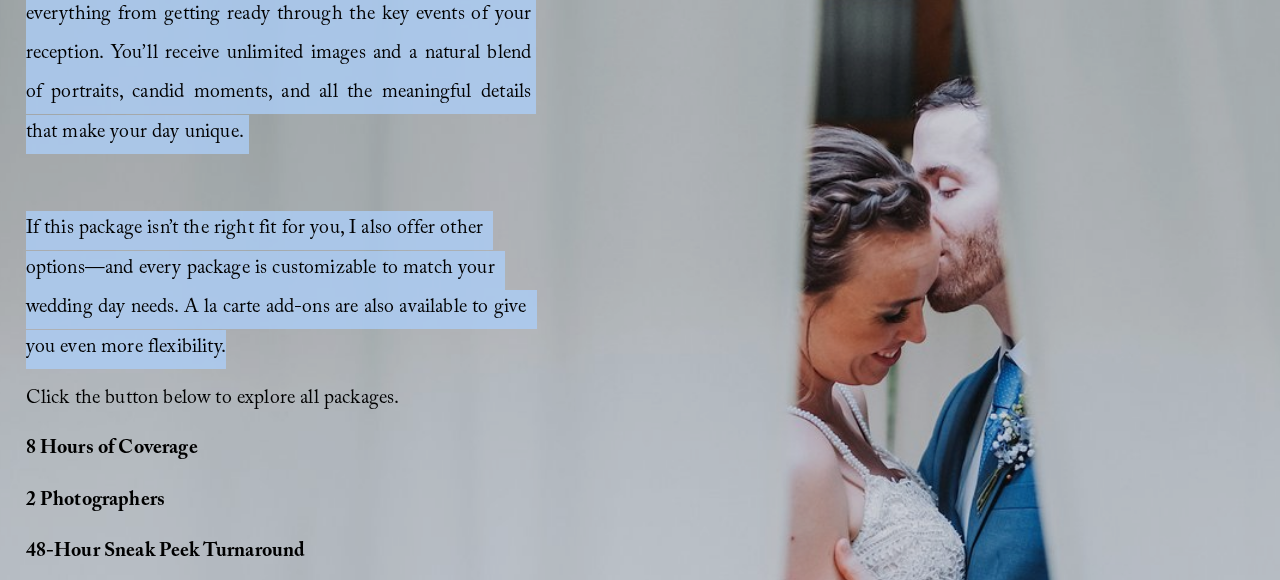 drag, startPoint x: 28, startPoint y: 111, endPoint x: 318, endPoint y: 345, distance: 372.63388 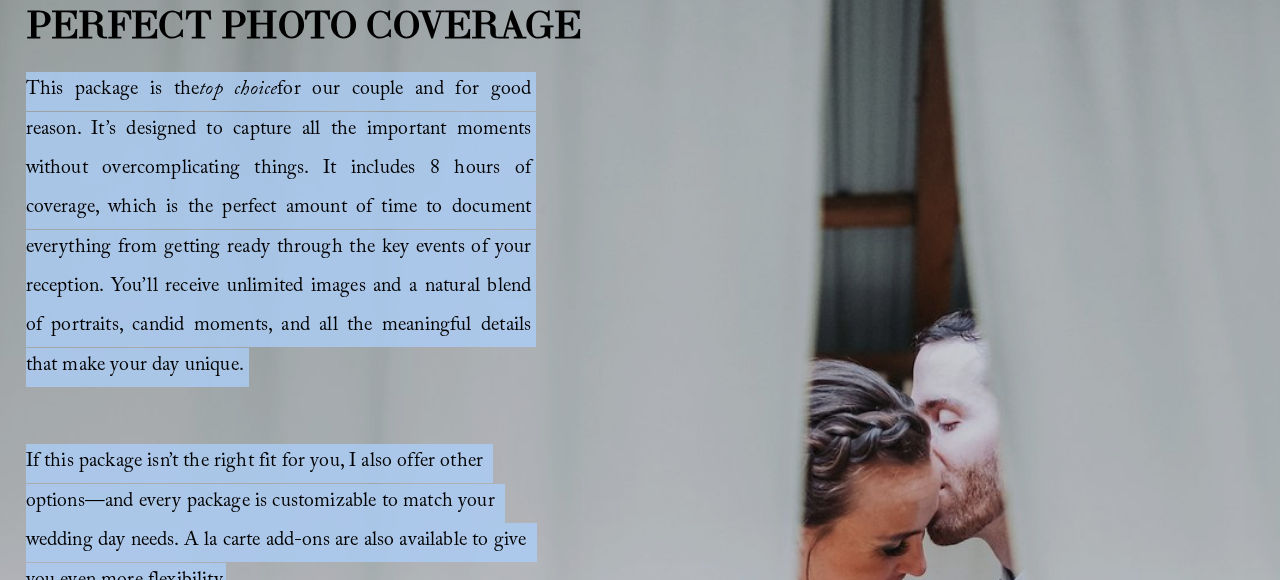 scroll, scrollTop: 1088, scrollLeft: 0, axis: vertical 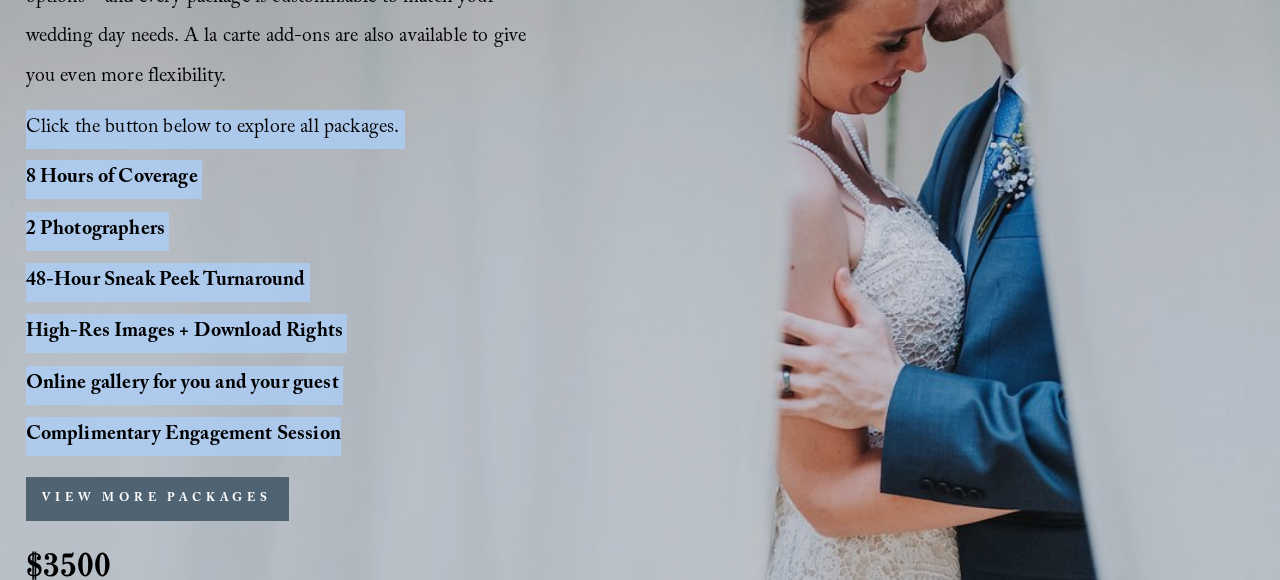 drag, startPoint x: 29, startPoint y: 122, endPoint x: 347, endPoint y: 433, distance: 444.7977 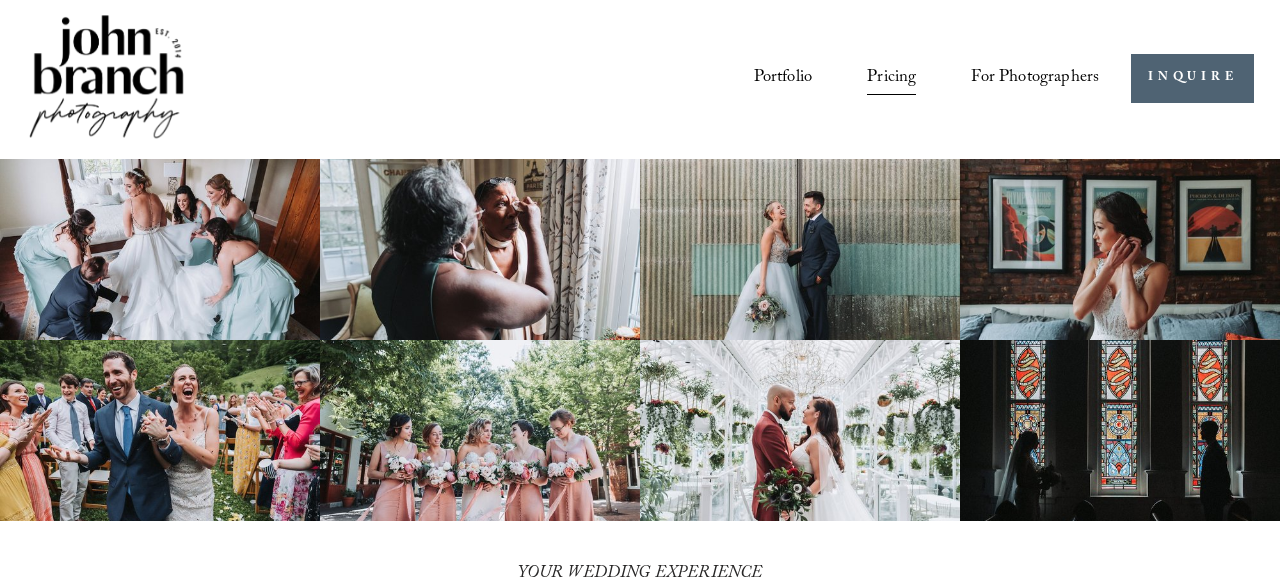 scroll, scrollTop: 0, scrollLeft: 0, axis: both 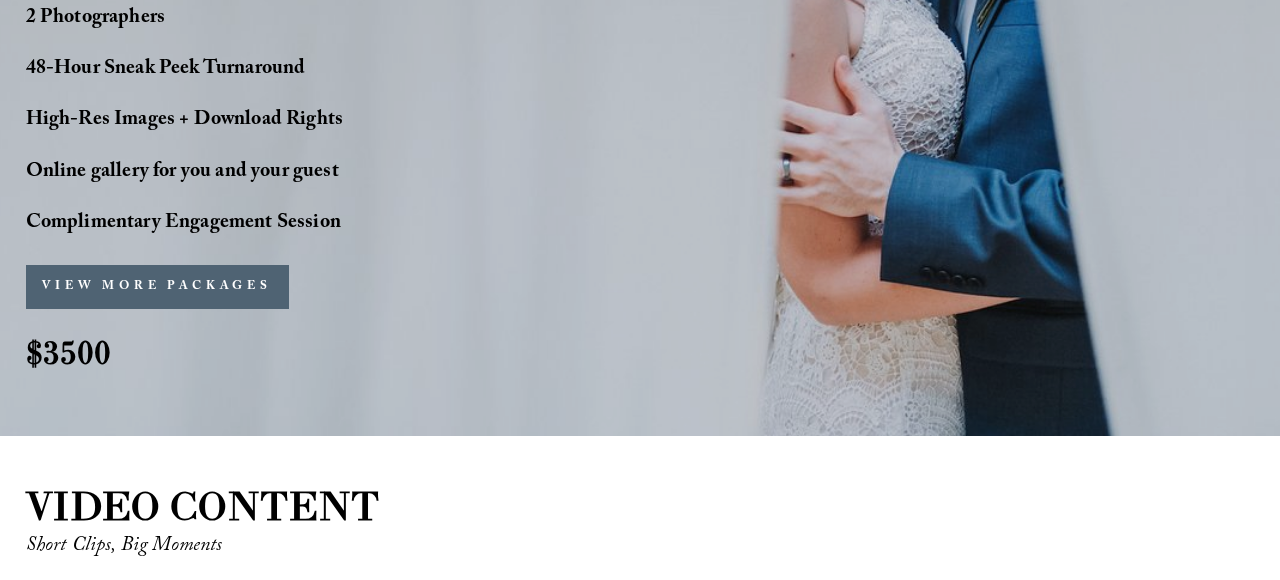 click on "VIEW MORE PACKAGES" at bounding box center (157, 287) 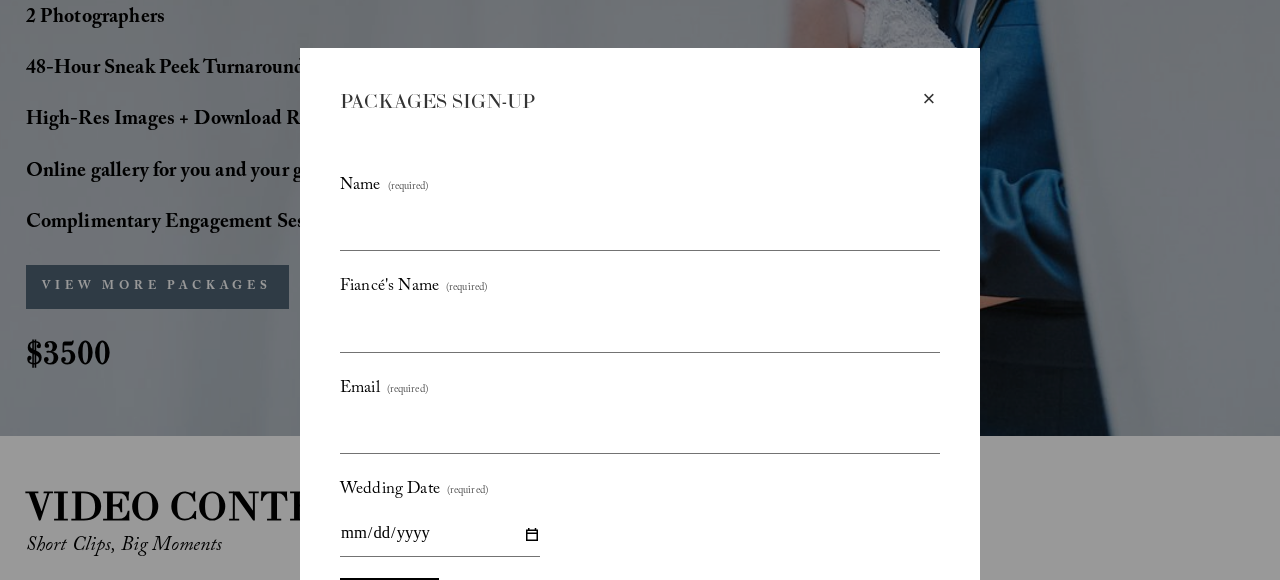 scroll, scrollTop: 0, scrollLeft: 0, axis: both 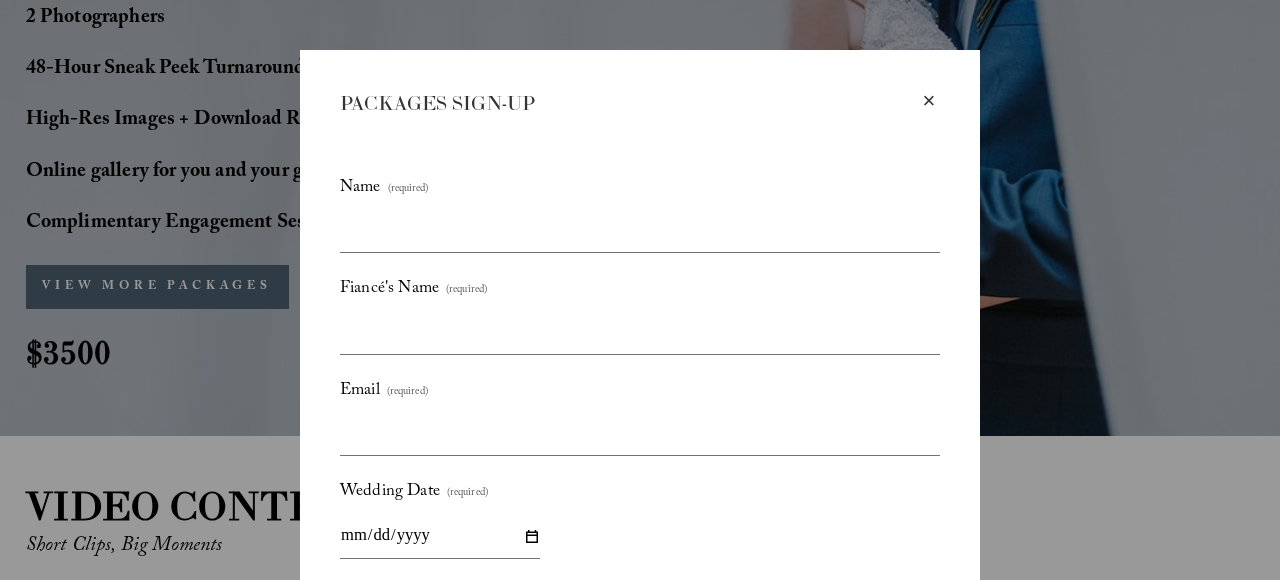 click on "×" at bounding box center [929, 101] 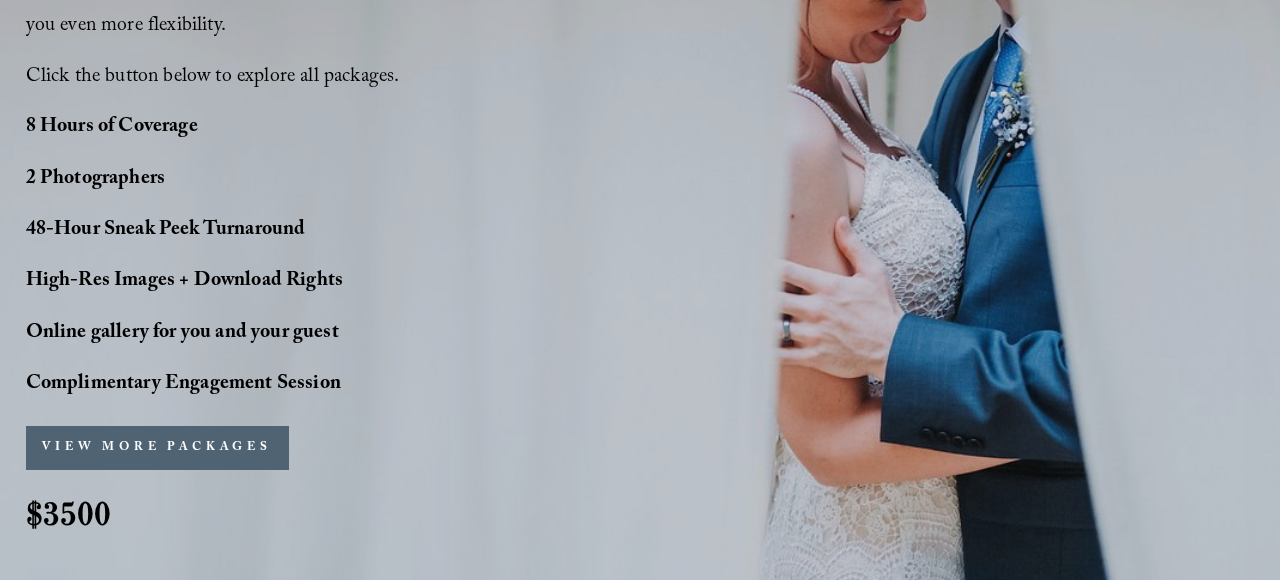 scroll, scrollTop: 1647, scrollLeft: 0, axis: vertical 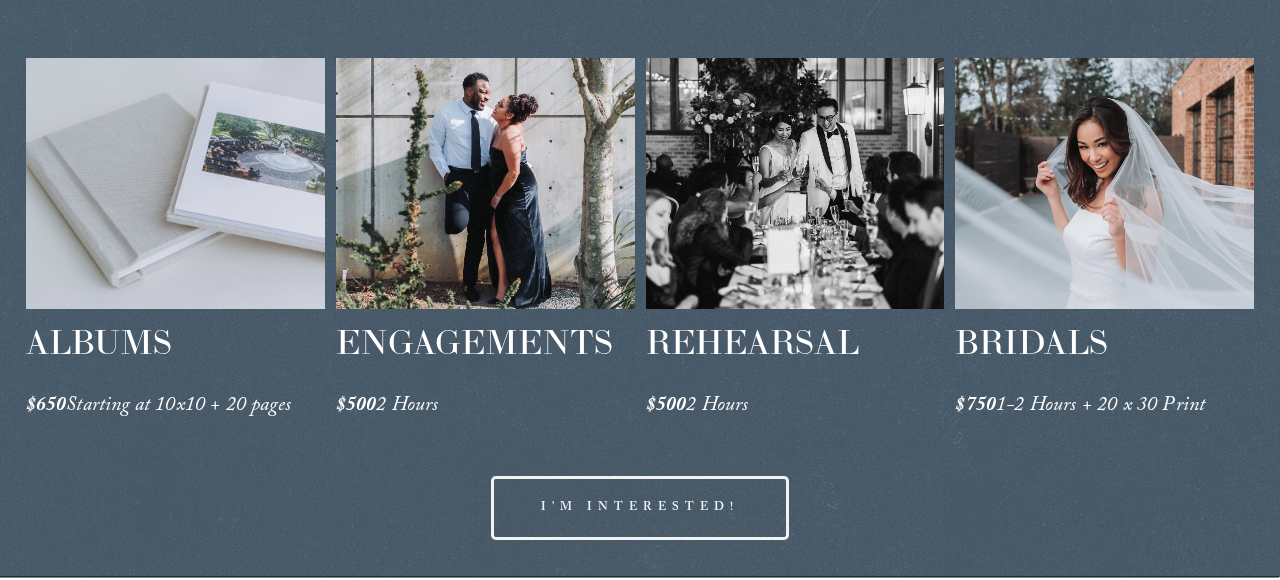 click on "I'M INTERESTED!" at bounding box center (640, 508) 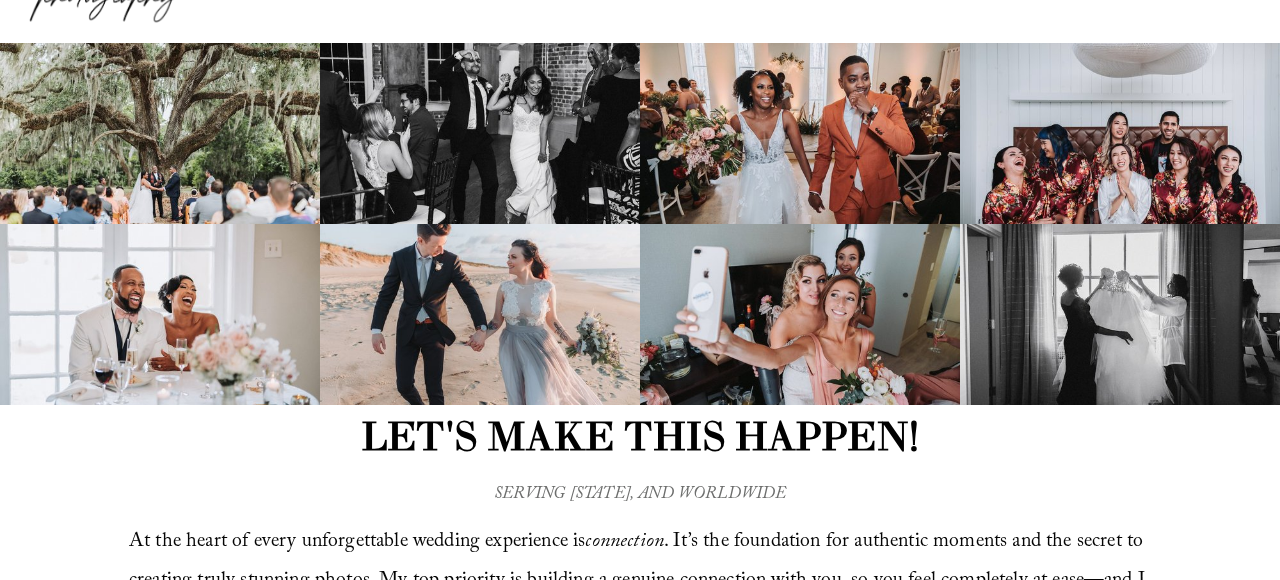 scroll, scrollTop: 0, scrollLeft: 0, axis: both 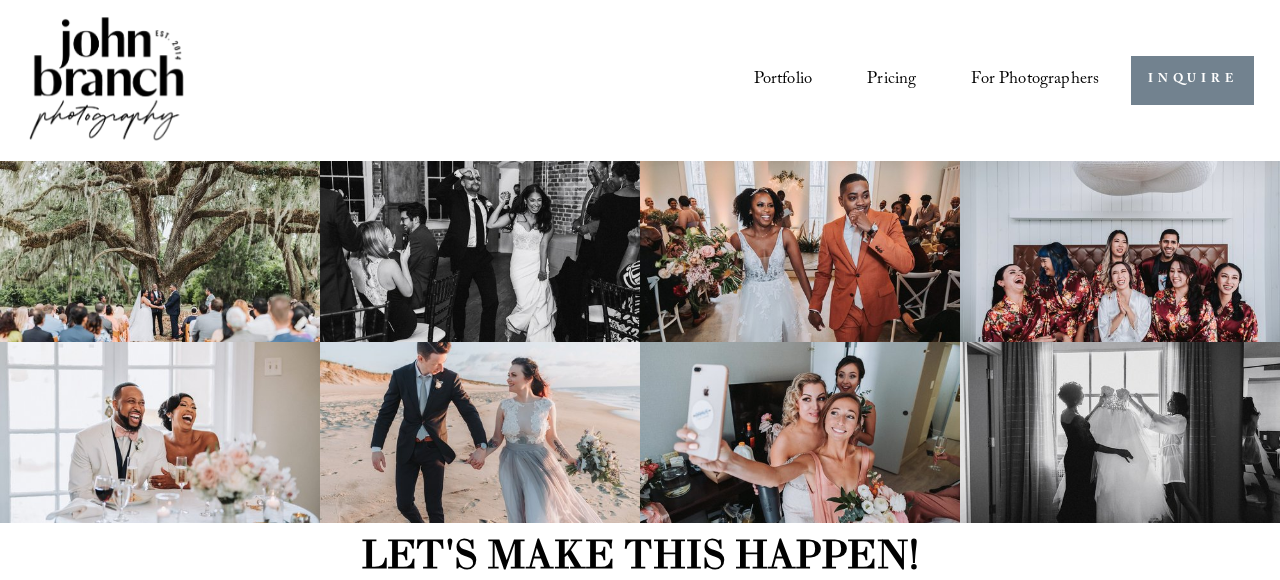 click on "INQUIRE" at bounding box center [1192, 80] 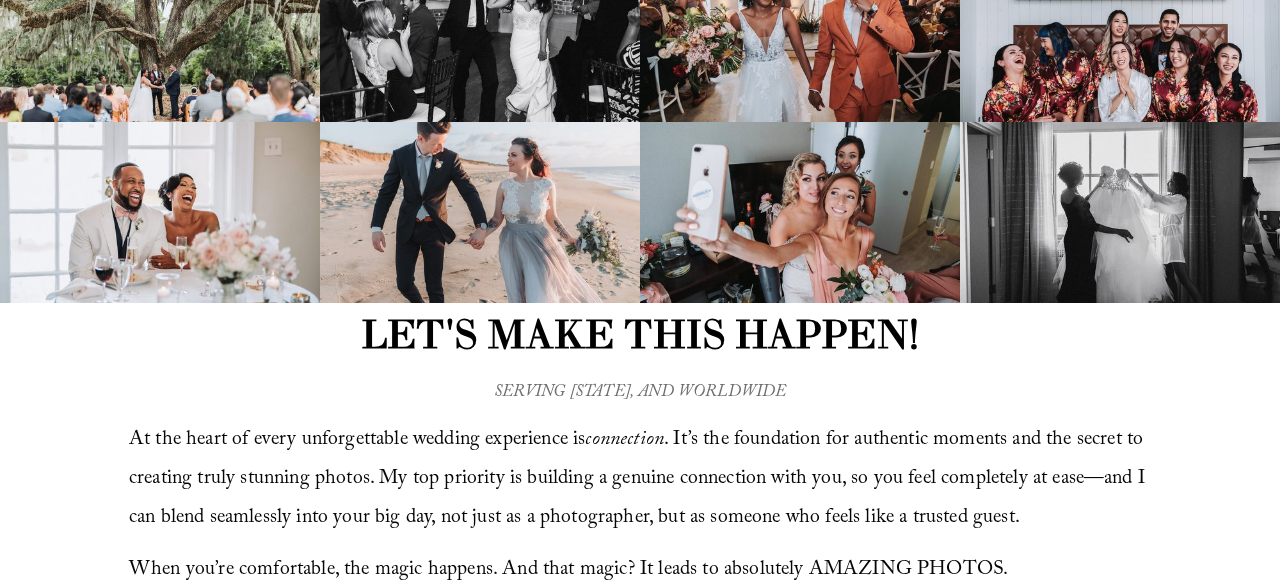 scroll, scrollTop: 0, scrollLeft: 0, axis: both 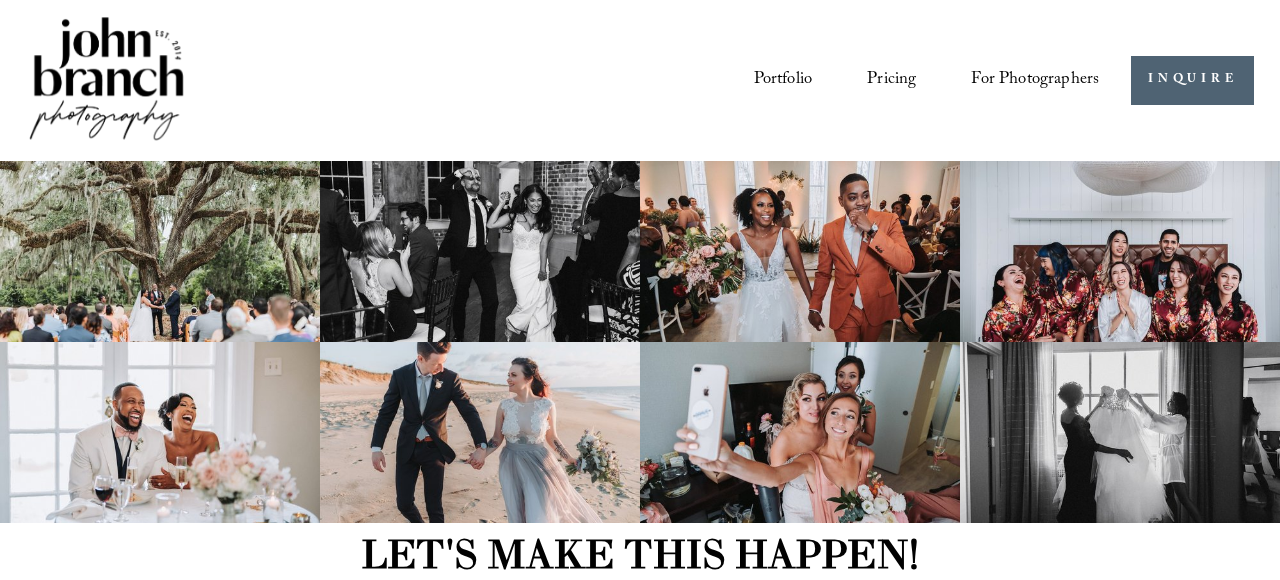 click on "Portfolio" at bounding box center [783, 80] 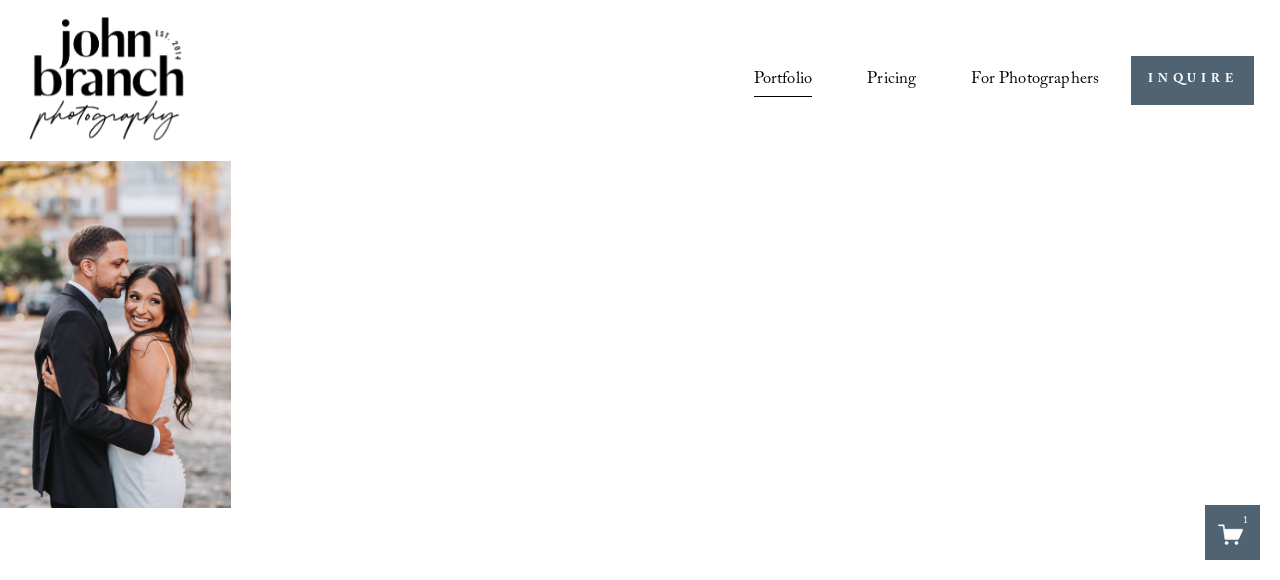 scroll, scrollTop: 0, scrollLeft: 0, axis: both 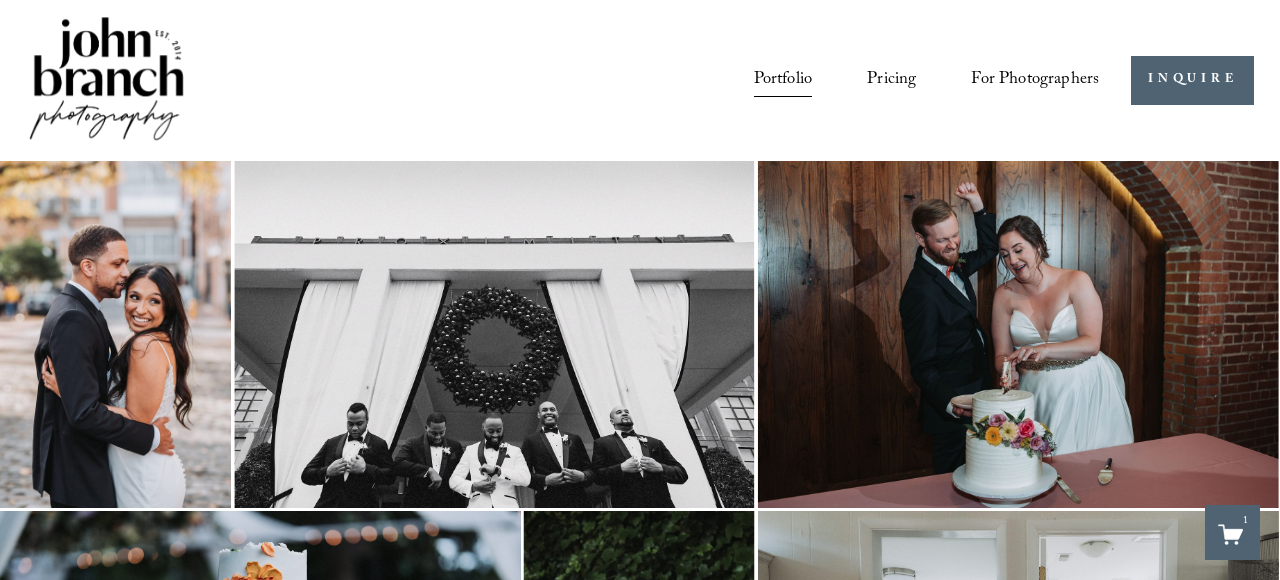 click on "Pricing" at bounding box center (891, 80) 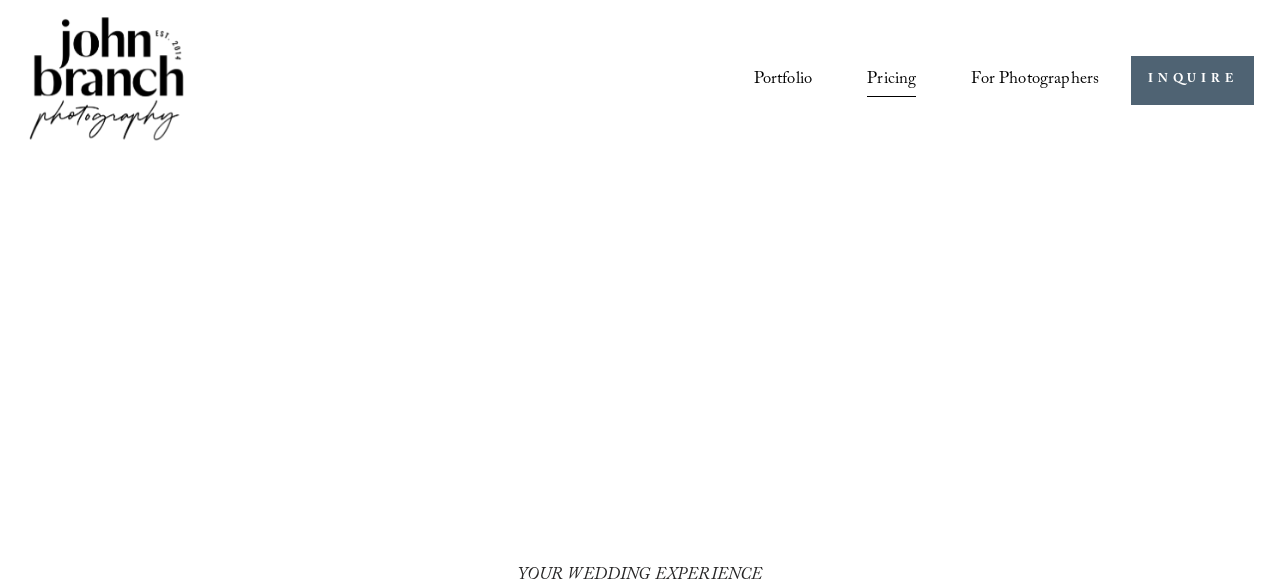 scroll, scrollTop: 0, scrollLeft: 0, axis: both 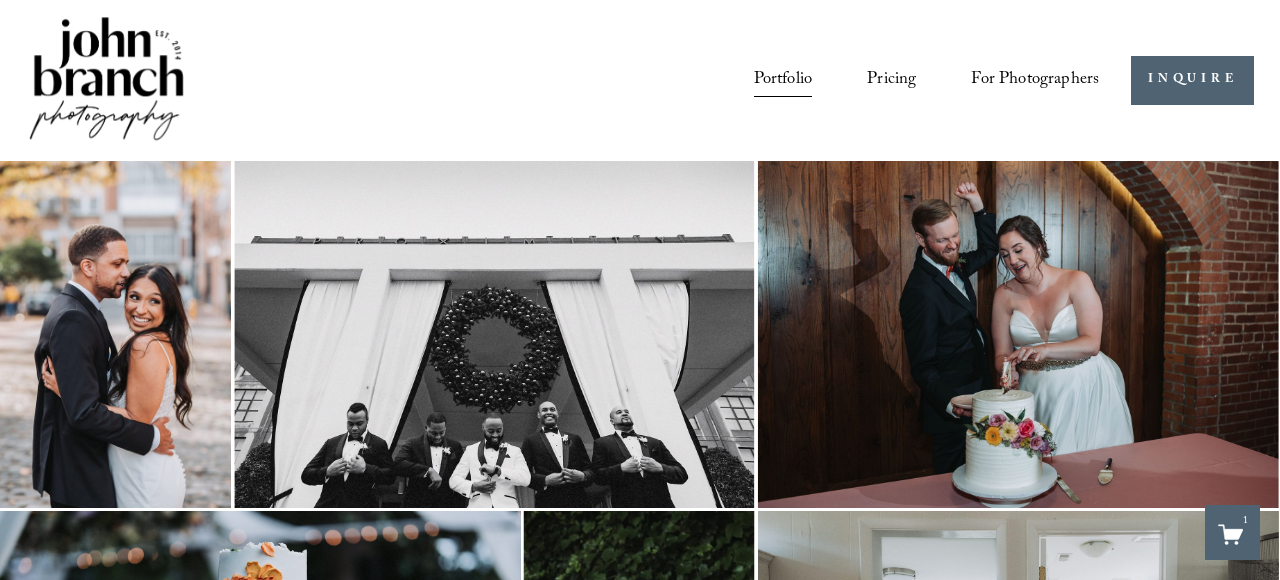 click on "Pricing" at bounding box center [891, 80] 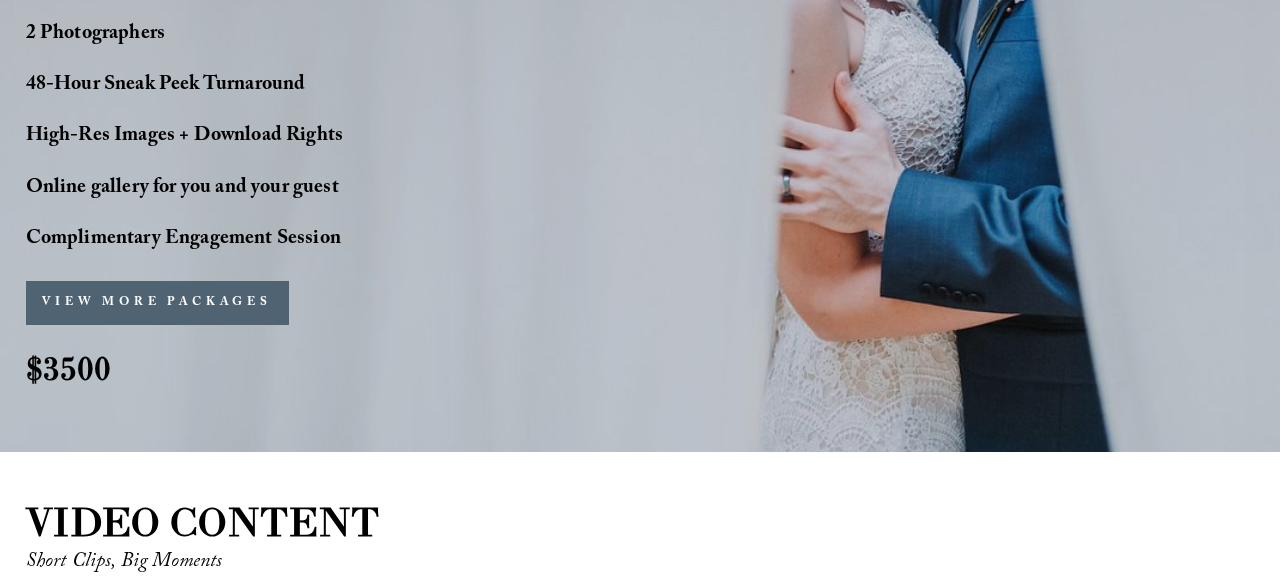 scroll, scrollTop: 1797, scrollLeft: 0, axis: vertical 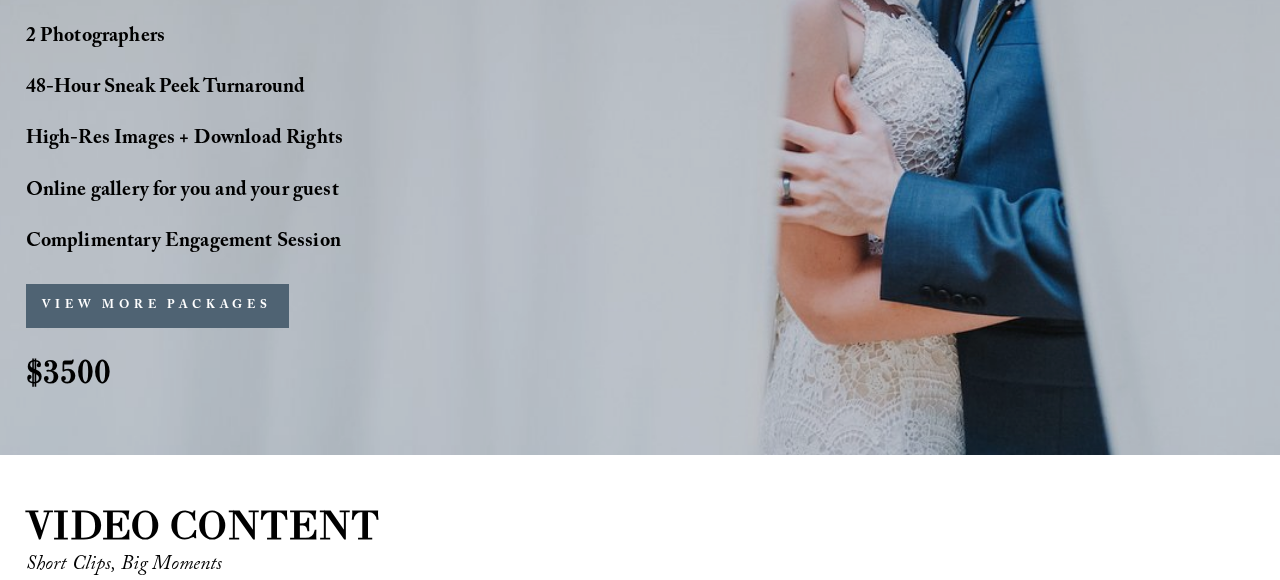 click on "VIEW MORE PACKAGES" at bounding box center (157, 306) 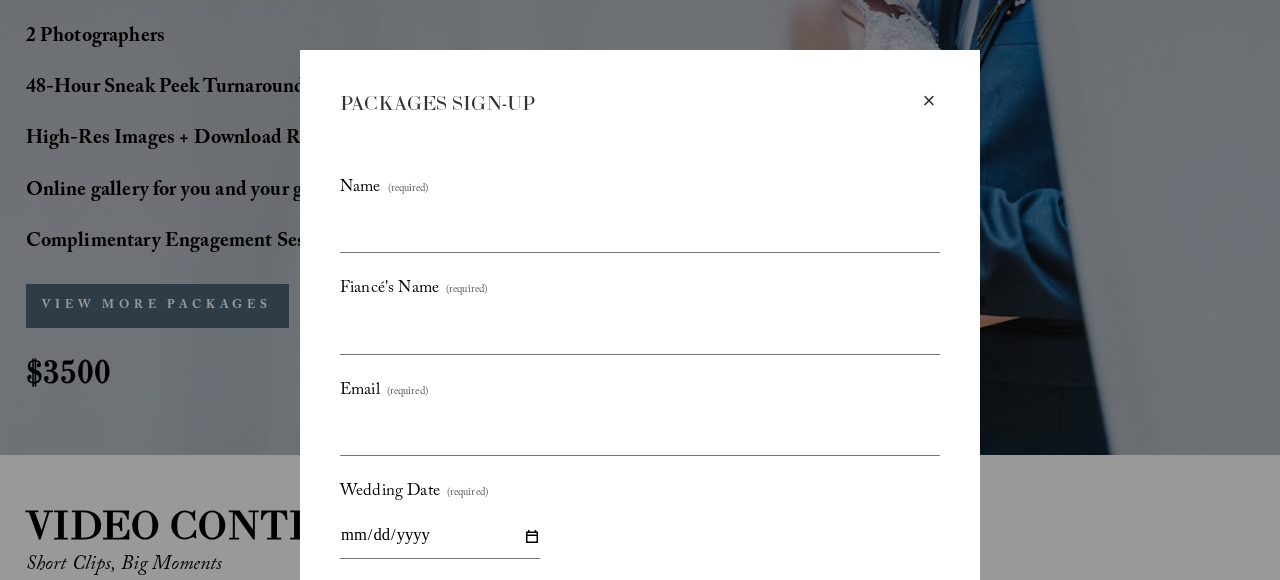 click on "×" at bounding box center (929, 101) 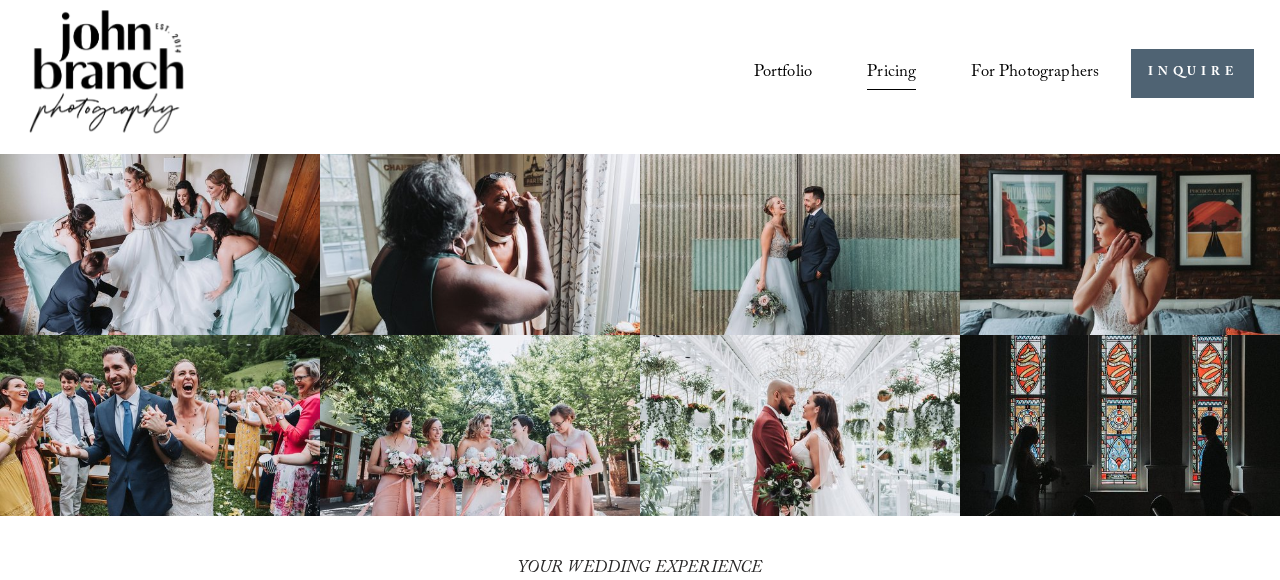 scroll, scrollTop: 0, scrollLeft: 0, axis: both 